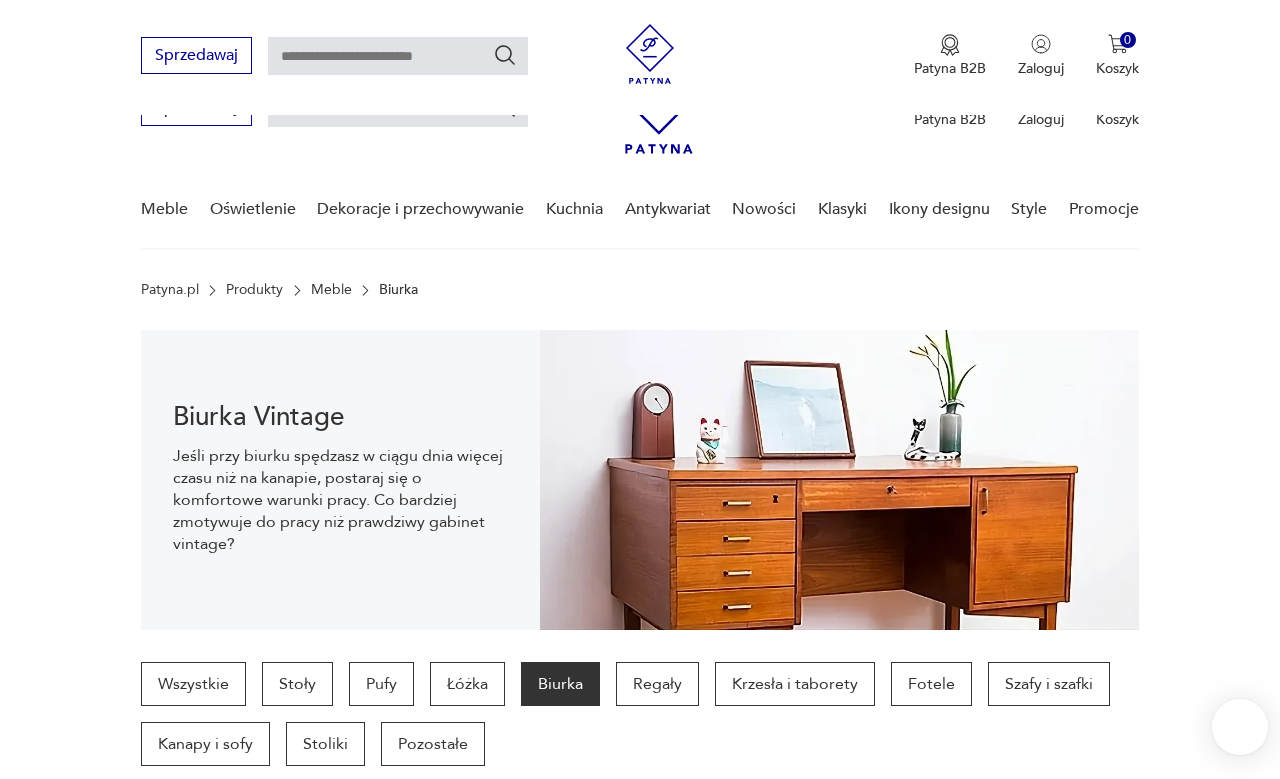 scroll, scrollTop: 462, scrollLeft: 0, axis: vertical 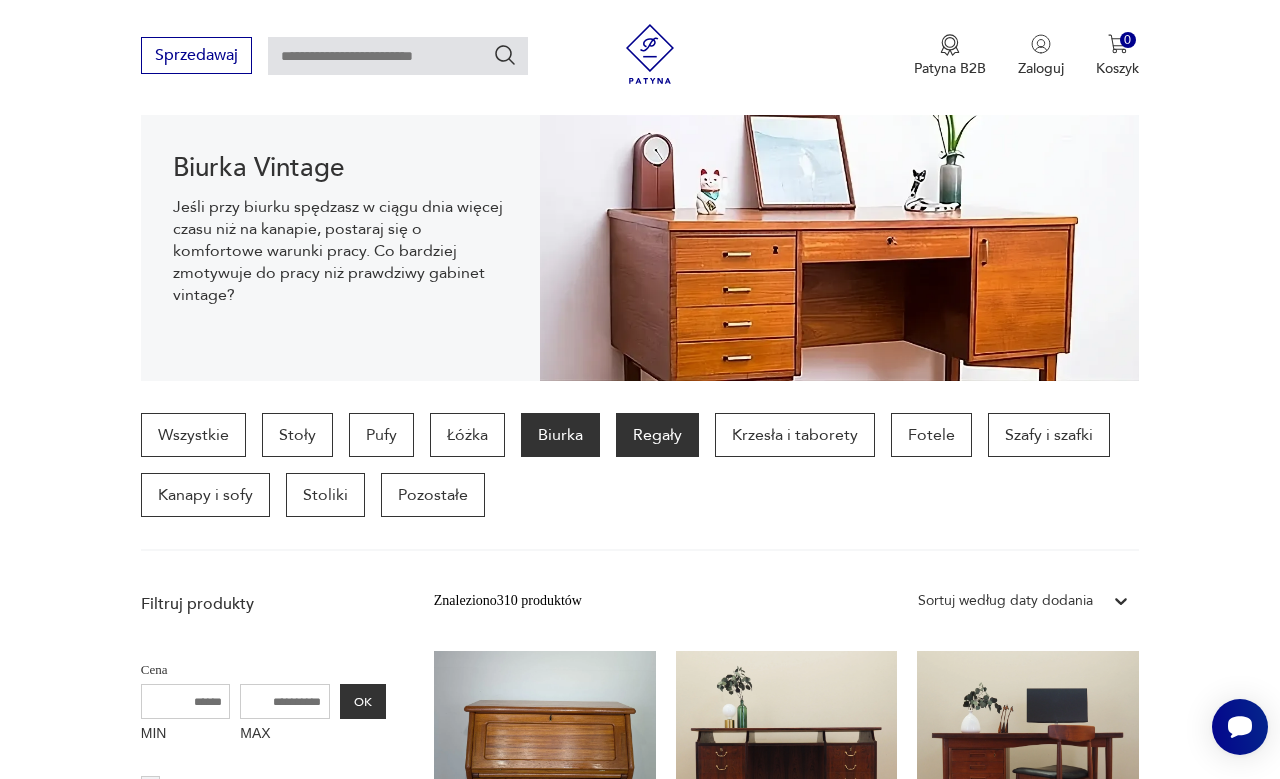 click on "Regały" at bounding box center (657, 435) 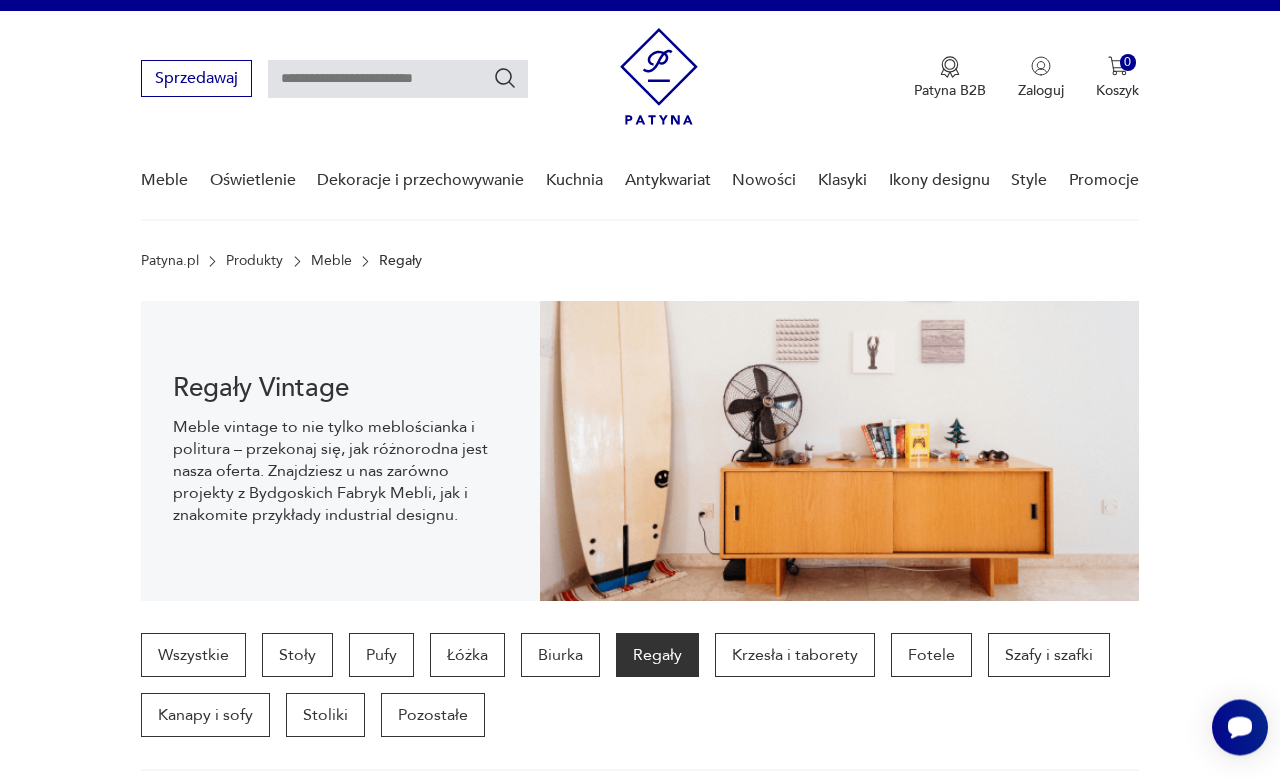 scroll, scrollTop: 137, scrollLeft: 0, axis: vertical 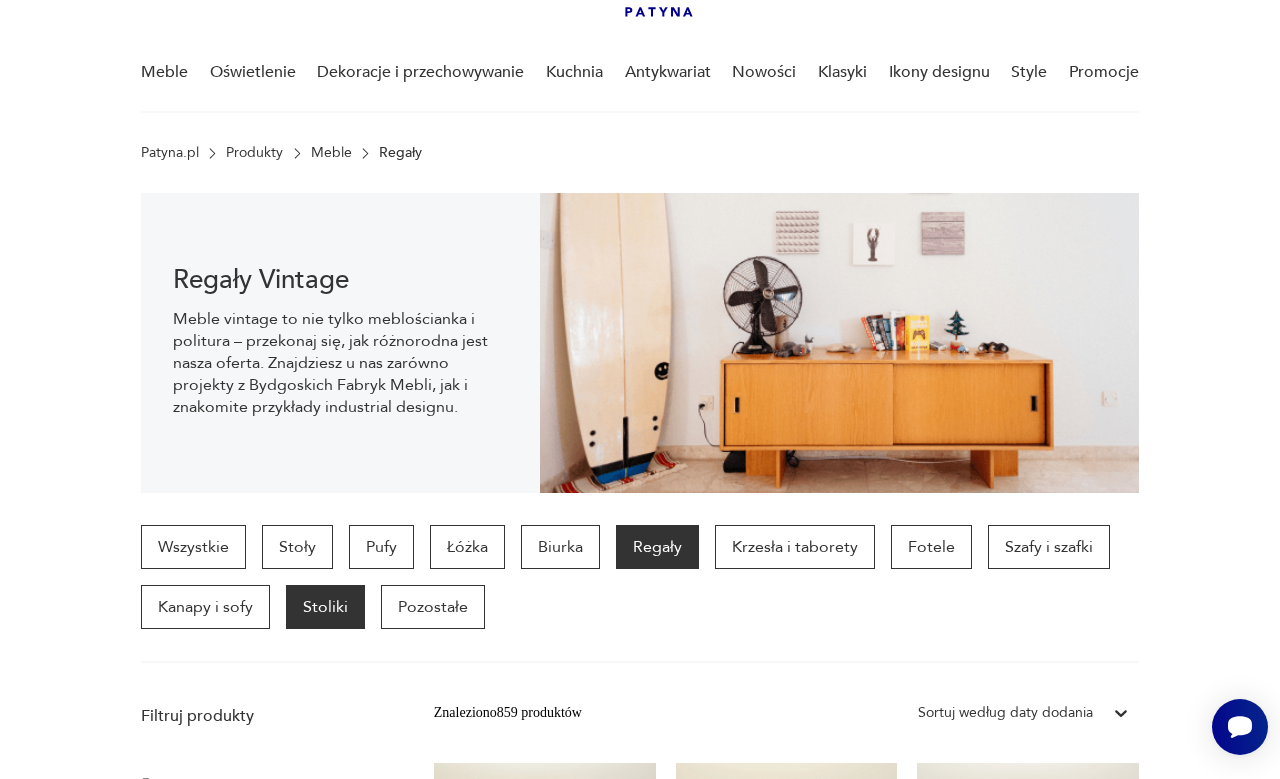 click on "Stoliki" at bounding box center (325, 607) 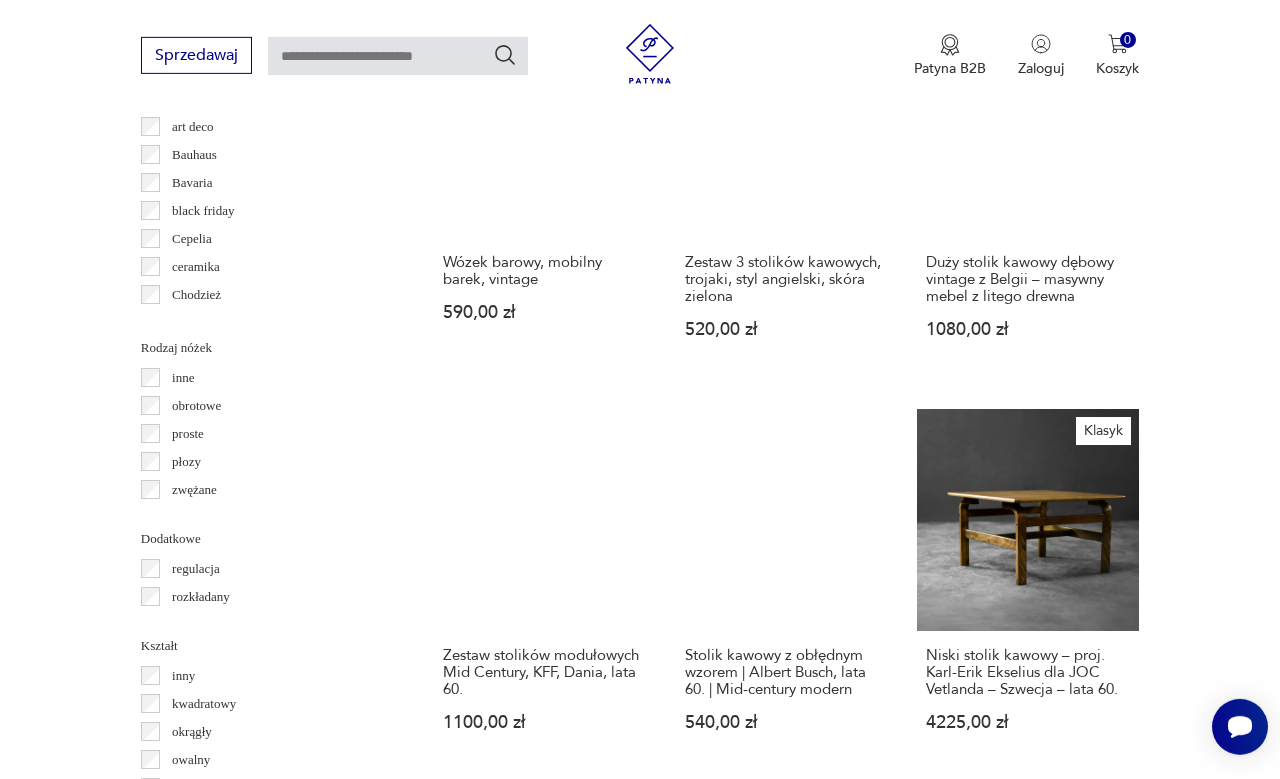 scroll, scrollTop: 2160, scrollLeft: 0, axis: vertical 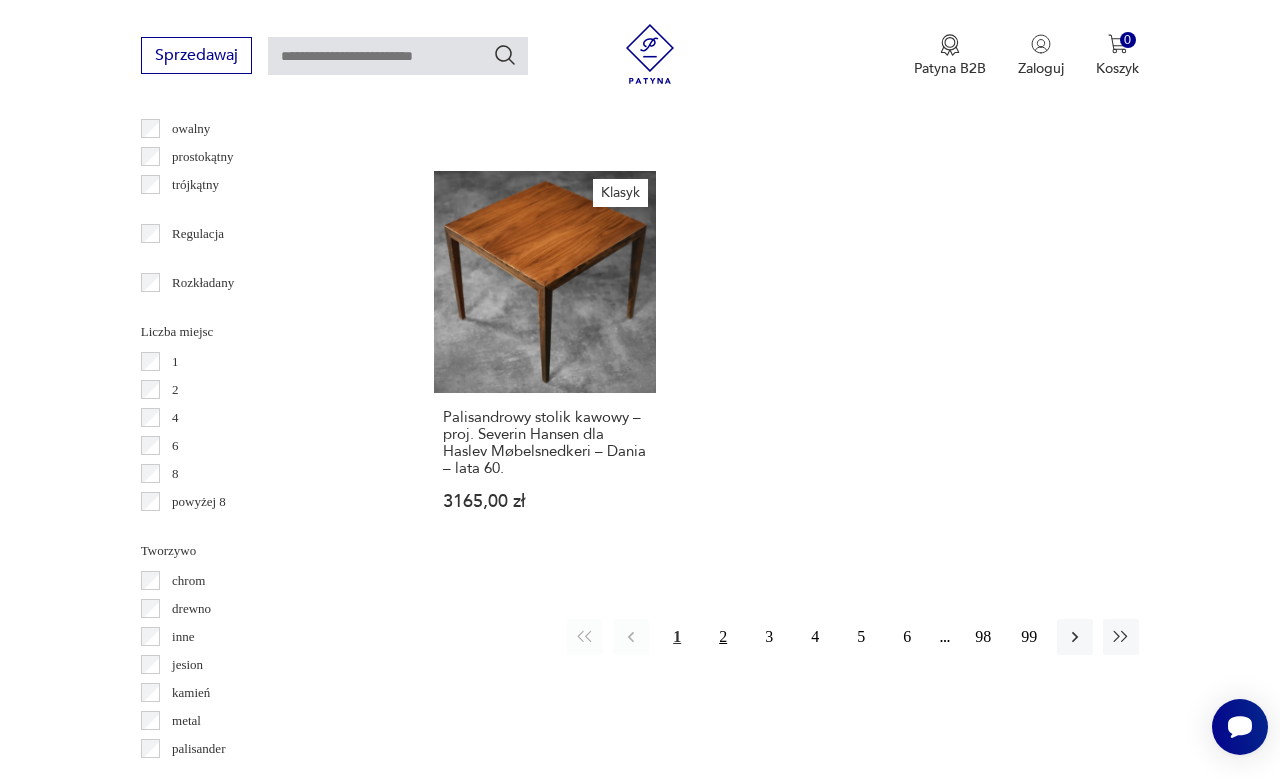 click on "2" at bounding box center (723, 637) 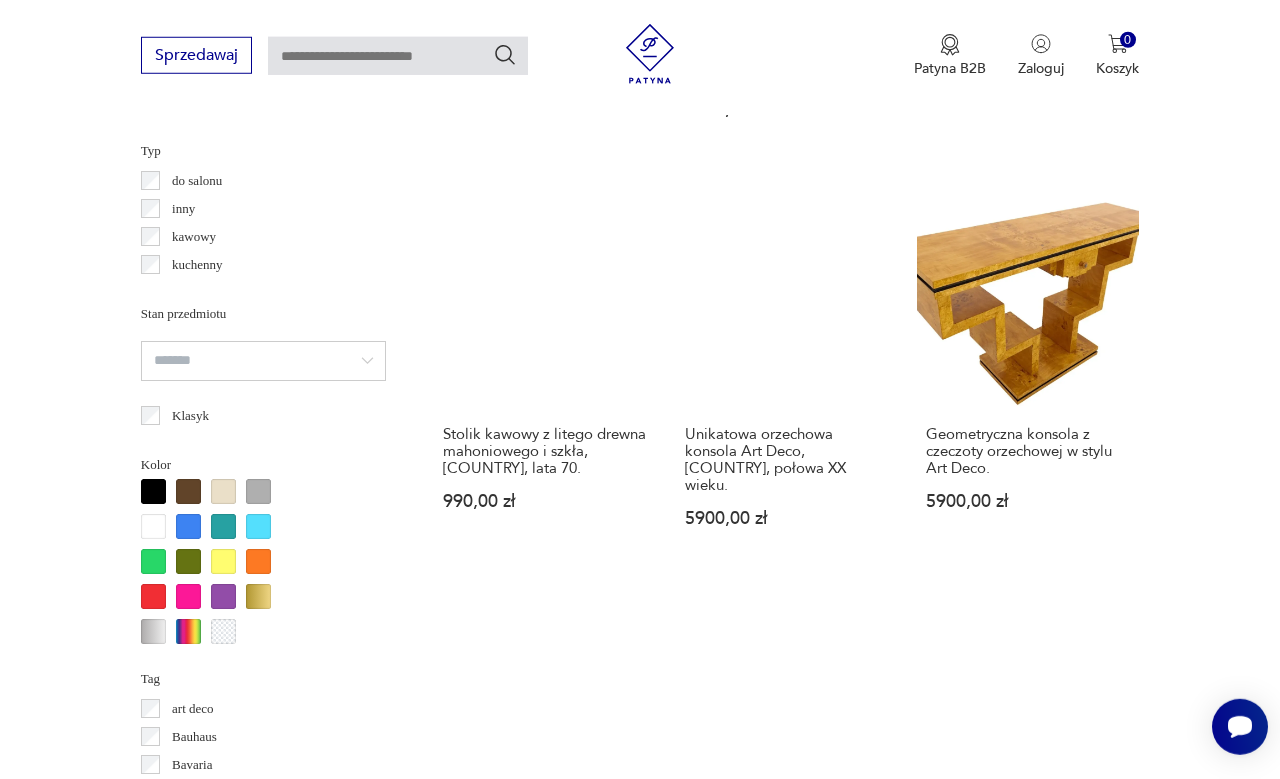 scroll, scrollTop: 1515, scrollLeft: 0, axis: vertical 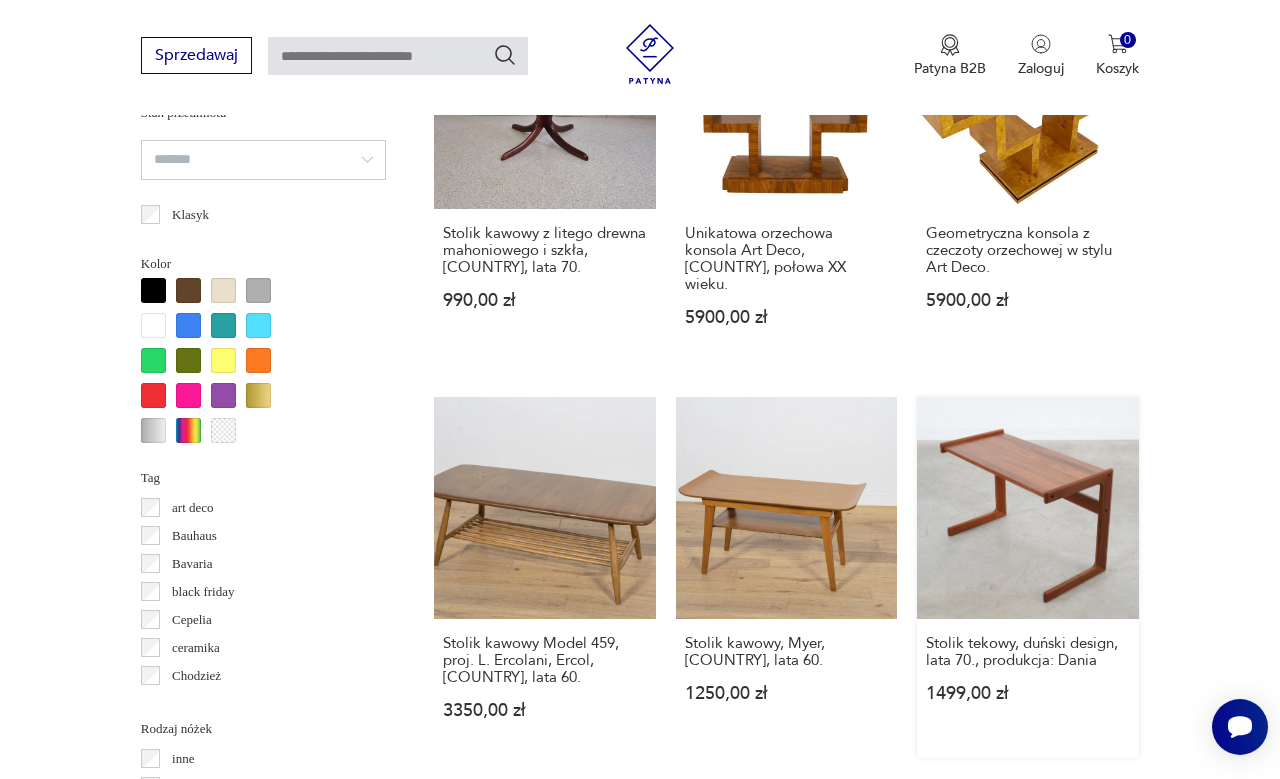 click on "Stolik tekowy, duński design, lata 70., produkcja: [COUNTRY] 1499,00 zł" at bounding box center (1028, 577) 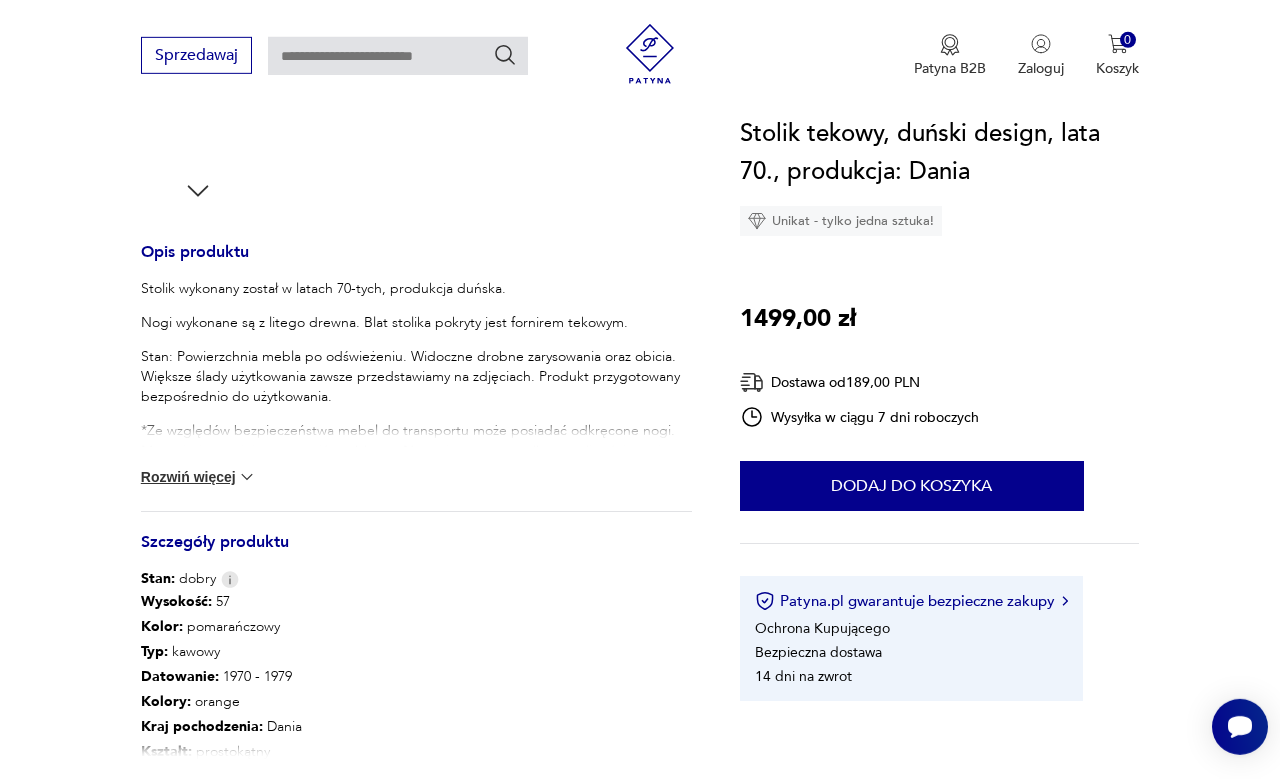 scroll, scrollTop: 705, scrollLeft: 0, axis: vertical 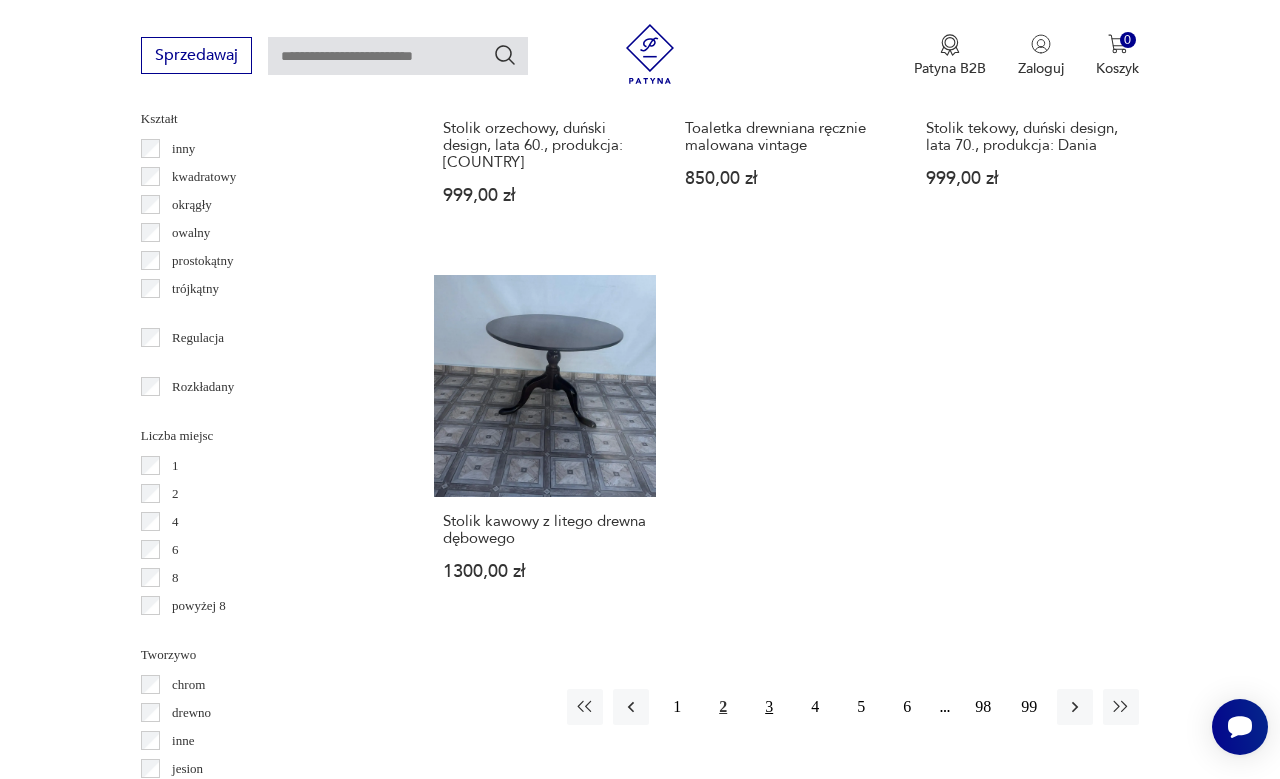 click on "3" at bounding box center (769, 707) 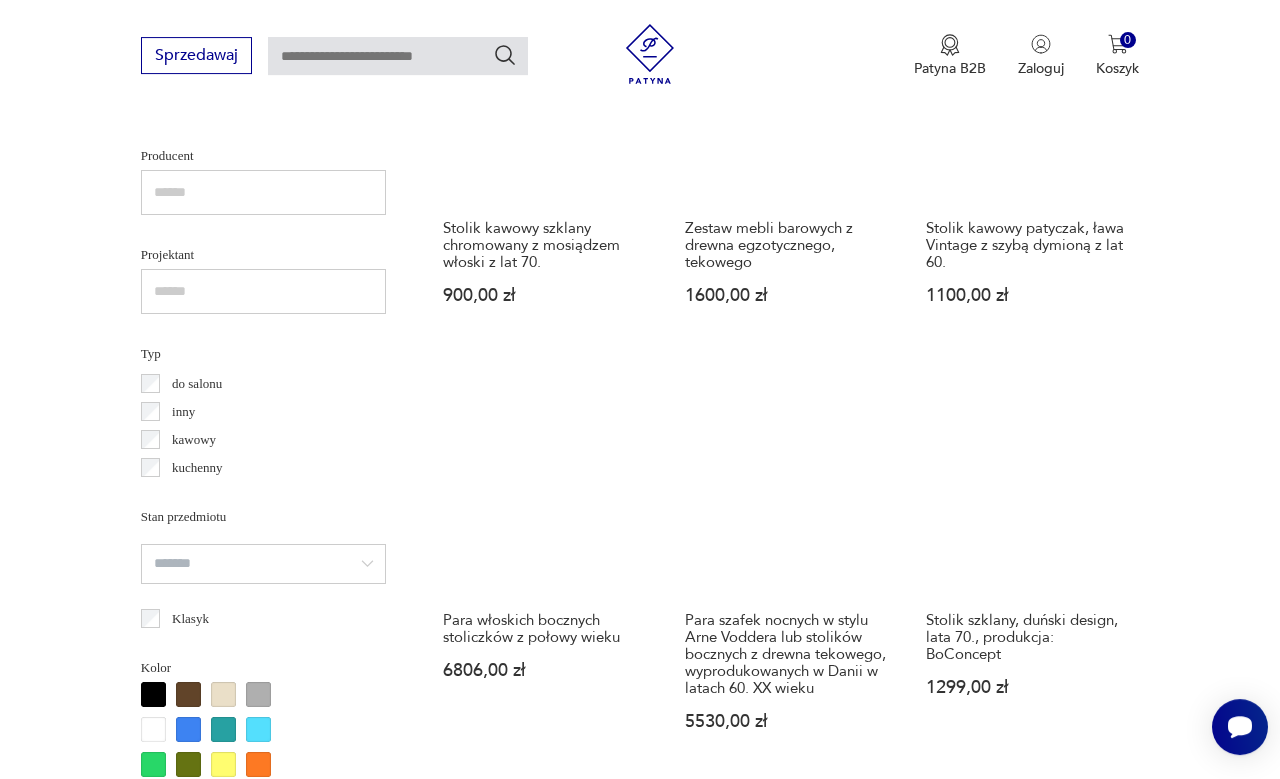scroll, scrollTop: 1415, scrollLeft: 0, axis: vertical 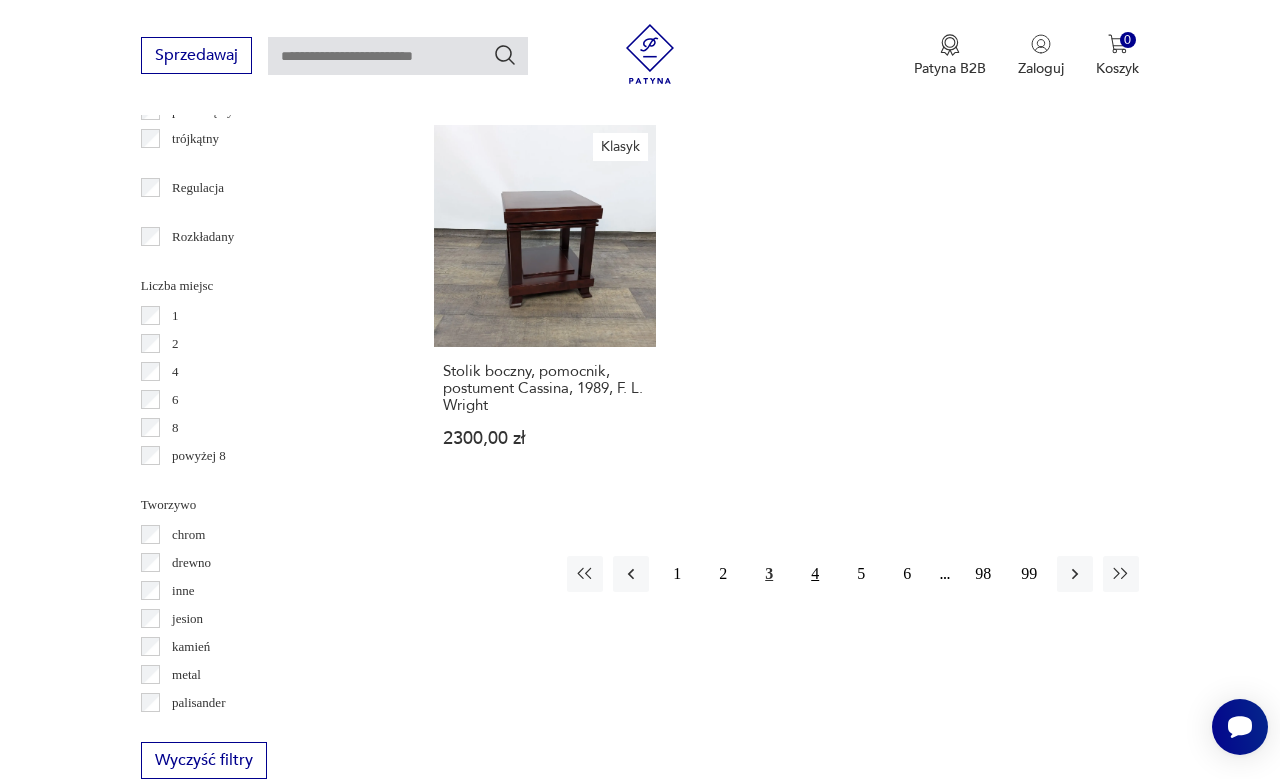 click on "4" at bounding box center [815, 574] 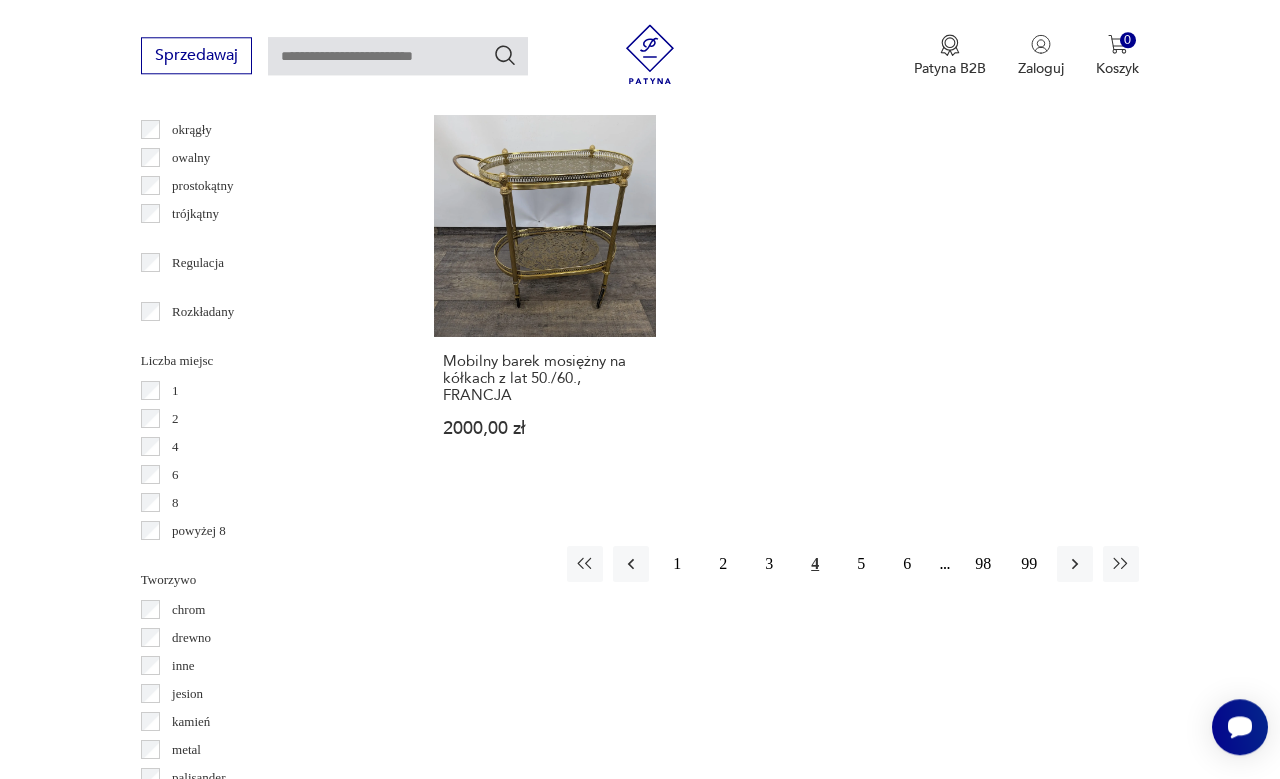 scroll, scrollTop: 2725, scrollLeft: 0, axis: vertical 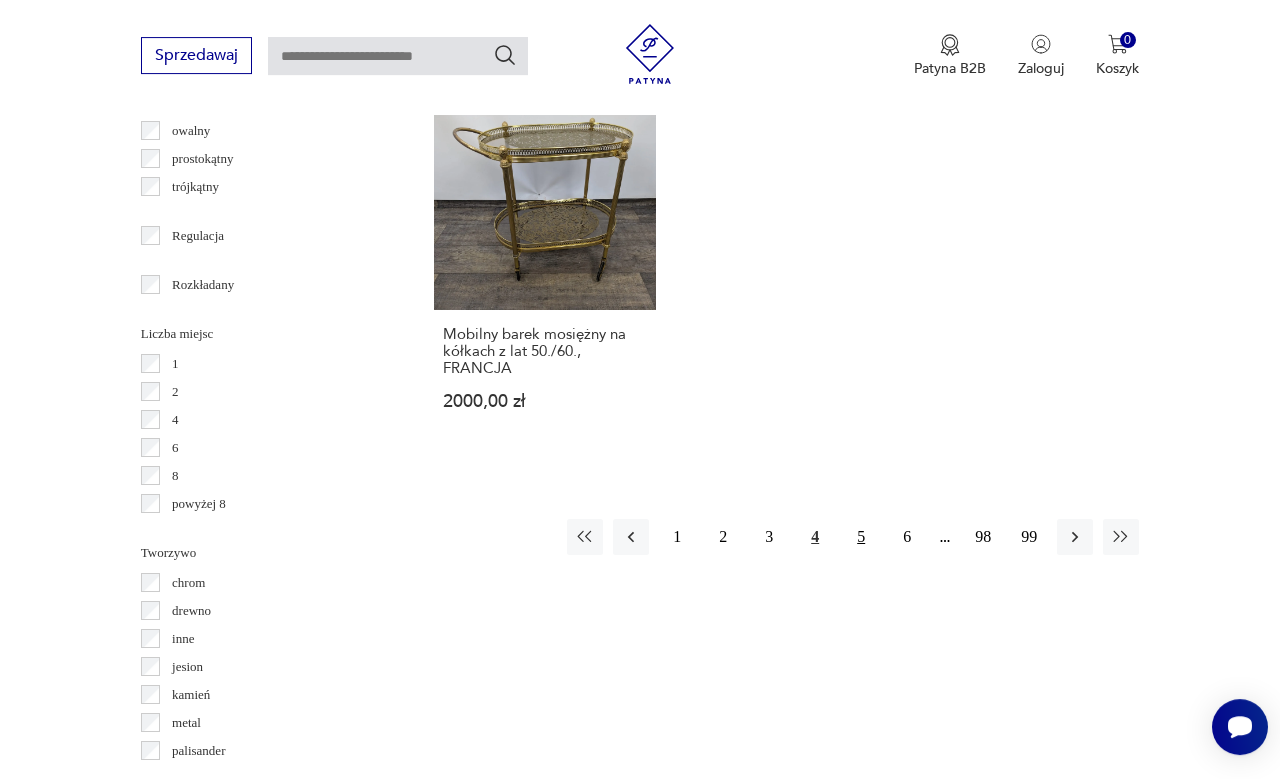 click on "5" at bounding box center (861, 537) 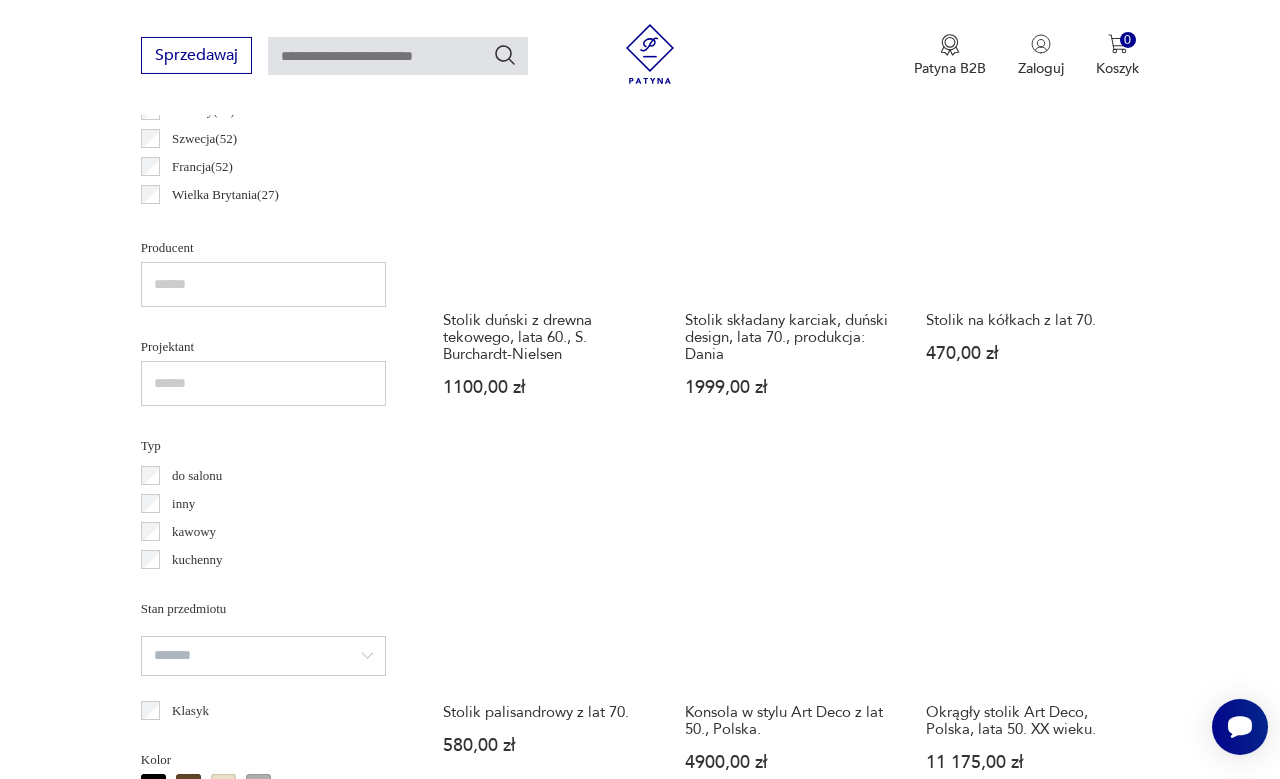 scroll, scrollTop: 533, scrollLeft: 0, axis: vertical 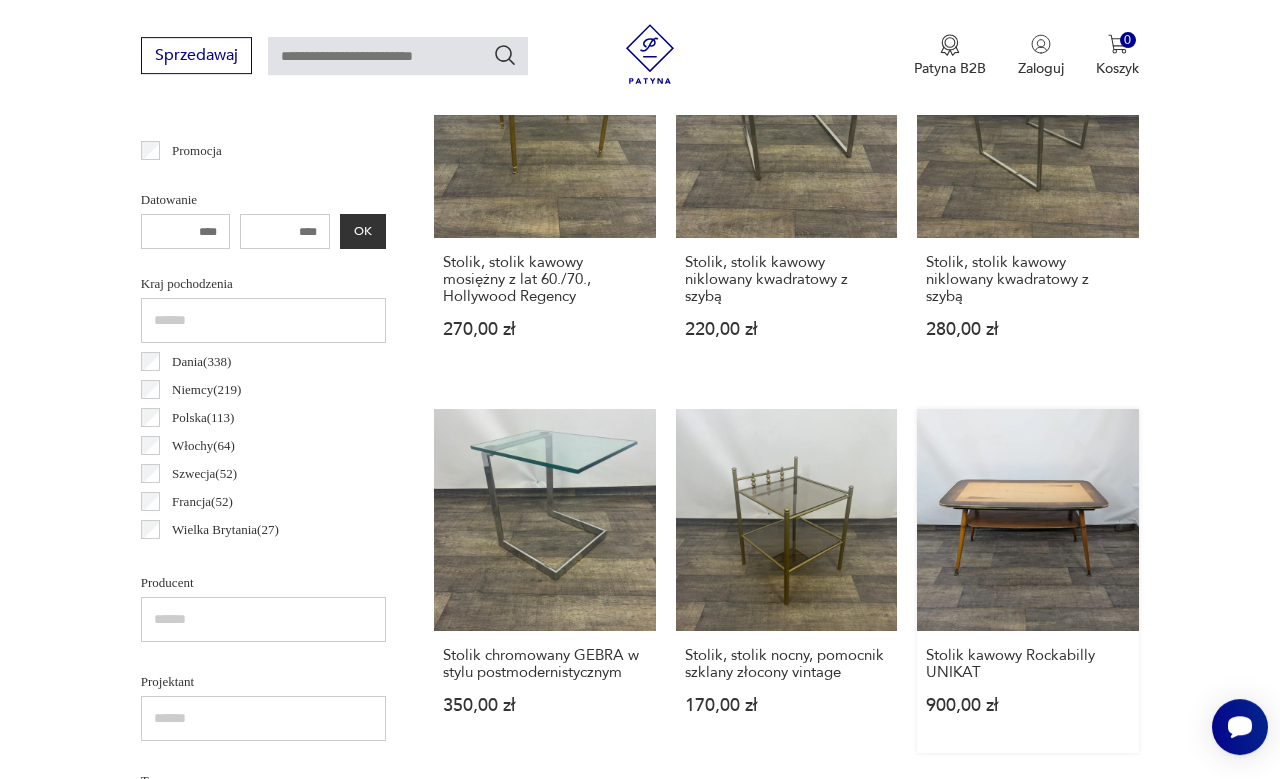 click on "Stolik kawowy Rockabilly UNIKAT 900,00 zł" at bounding box center (1028, 581) 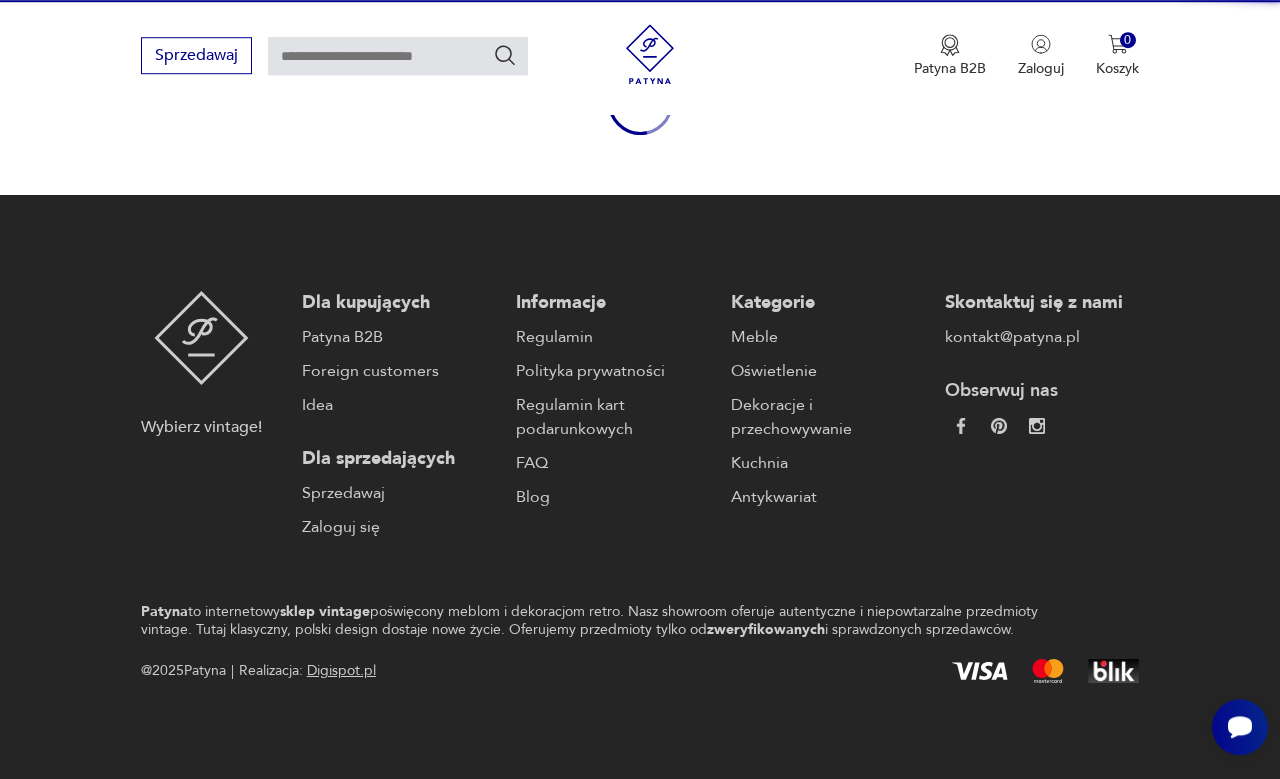 scroll, scrollTop: 222, scrollLeft: 0, axis: vertical 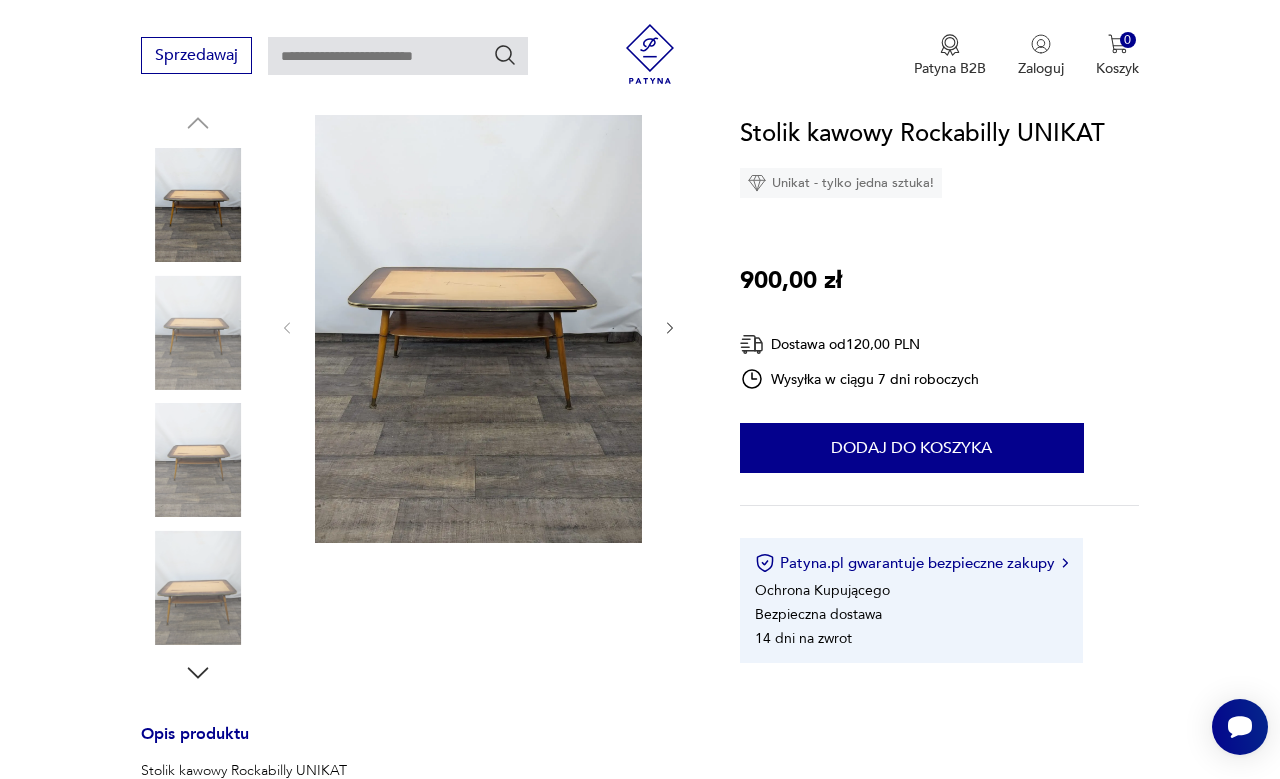 click at bounding box center (478, 325) 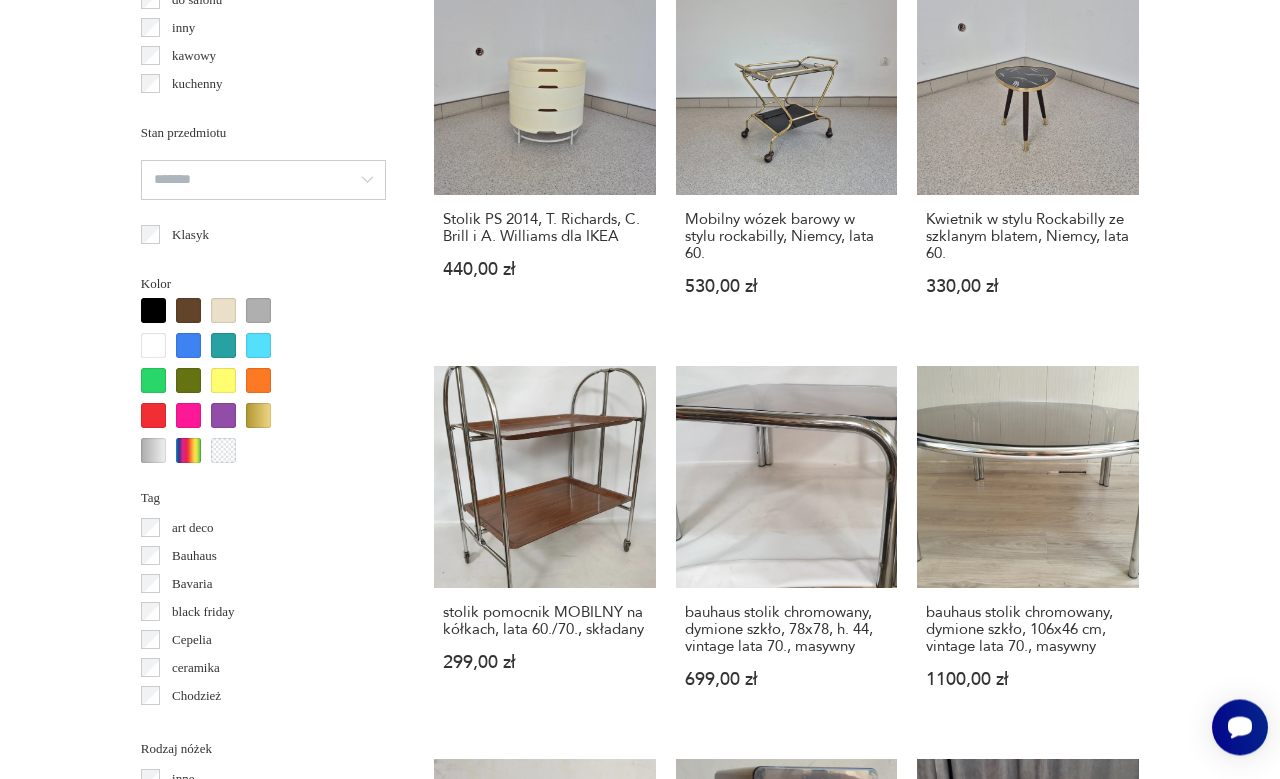 scroll, scrollTop: 1695, scrollLeft: 0, axis: vertical 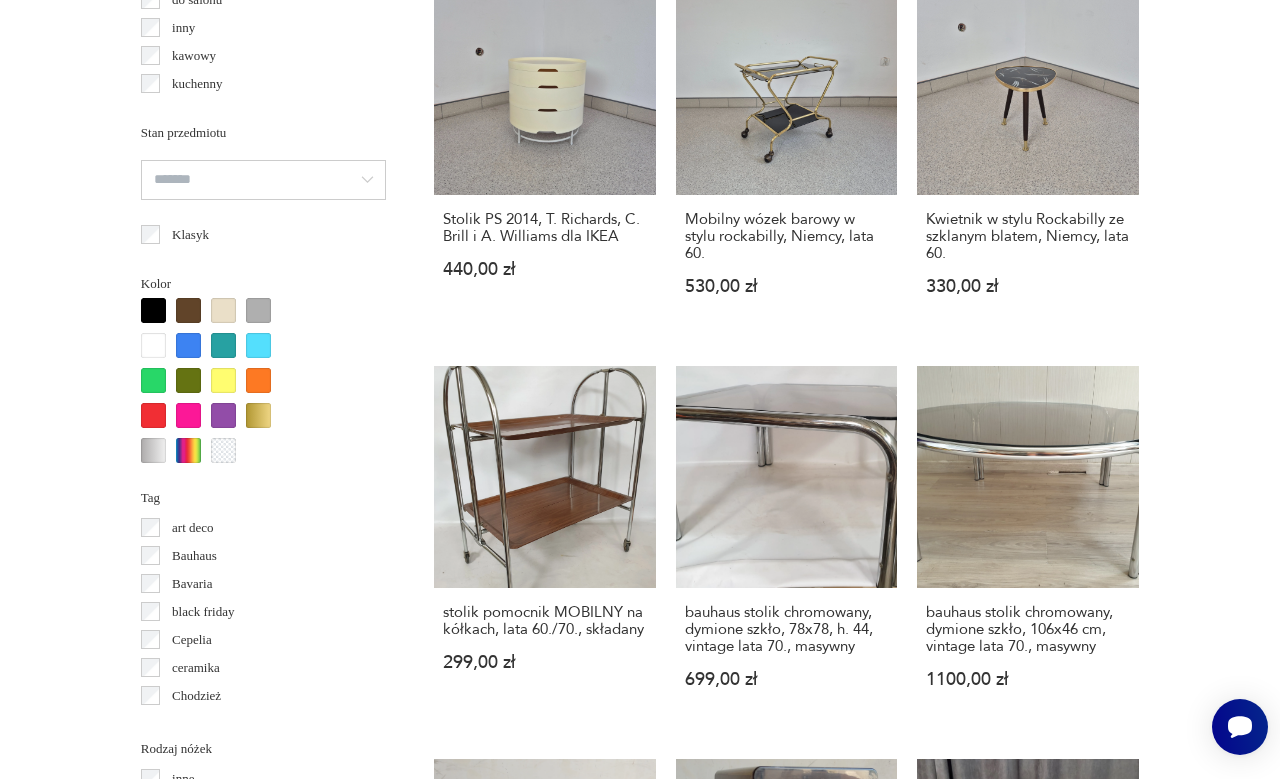 click on "Filtruj produkty Cena MIN MAX OK Promocja Datowanie OK Kraj pochodzenia [COUNTRY]  ( 338 ) [COUNTRY]  ( 219 ) [COUNTRY]  ( 113 ) [COUNTRY]  ( 64 ) [COUNTRY]  ( 52 ) [COUNTRY]  ( 27 ) [COUNTRY]  ( 22 ) Producent Projektant Typ do salonu inny kawowy kuchenny Stan przedmiotu Klasyk Kolor Tag art deco Bauhaus Bavaria black friday Cepelia ceramika Chodzież Ćmielów Rodzaj nóżek inne obrotowe proste płozy zwężane Dodatkowe regulacja rozkładany Kształt inny kwadratowy okrągły owalny prostokątny trójkątny Regulacja Rozkładany Liczba miejsc 1 2 4 6 8 powyżej 8 Tworzywo chrom drewno inne jesion kamień metal palisander sklejka teak tworzywo sztuczne Wyczyść filtry Znaleziono  1581   produktów Filtruj Sortuj według daty dodania Sortuj według daty dodania Stolik, stolik kawowy mosiężny z lat 60./70., Hollywood Regency 270,00 zł Stolik, stolik kawowy niklowany kwadratowy z szybą 220,00 zł Stolik, stolik kawowy niklowany kwadratowy z szybą 280,00 zł 350,00 zł 170,00 zł 1 2 3" at bounding box center [640, 545] 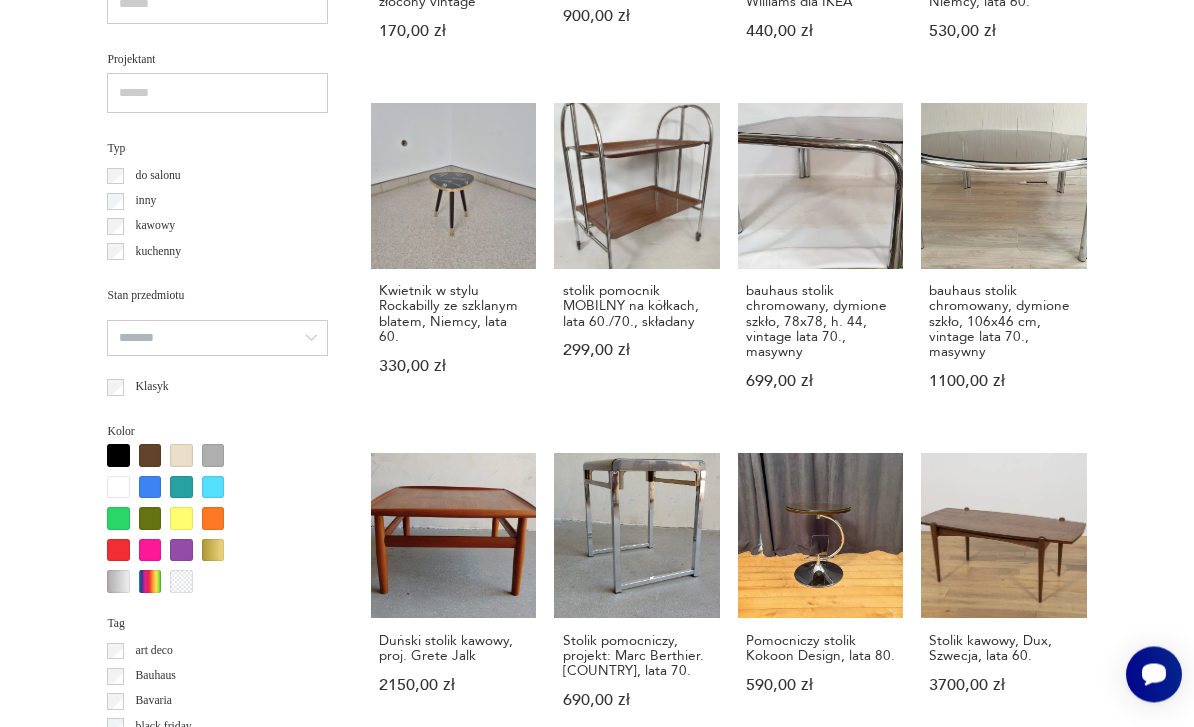 scroll, scrollTop: 1348, scrollLeft: 0, axis: vertical 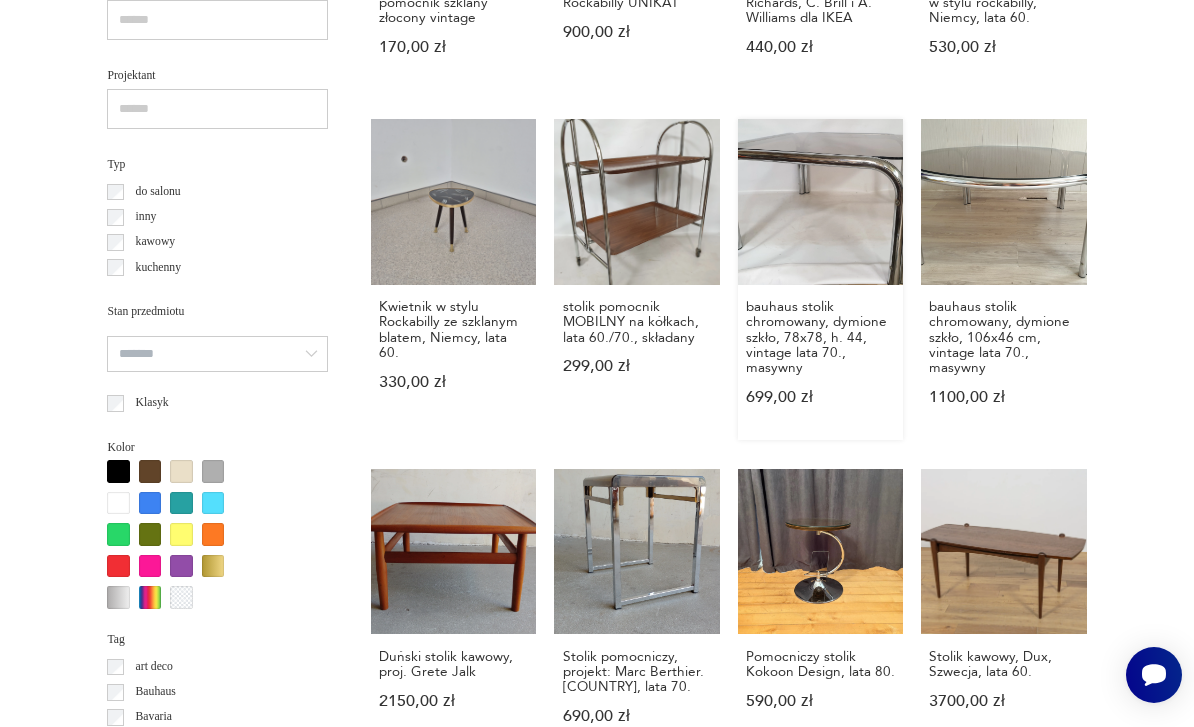 click on "bauhaus stolik chromowany, dymione szkło, 78x78, h. 44, vintage lata 70., masywny 699,00 zł" at bounding box center [820, 279] 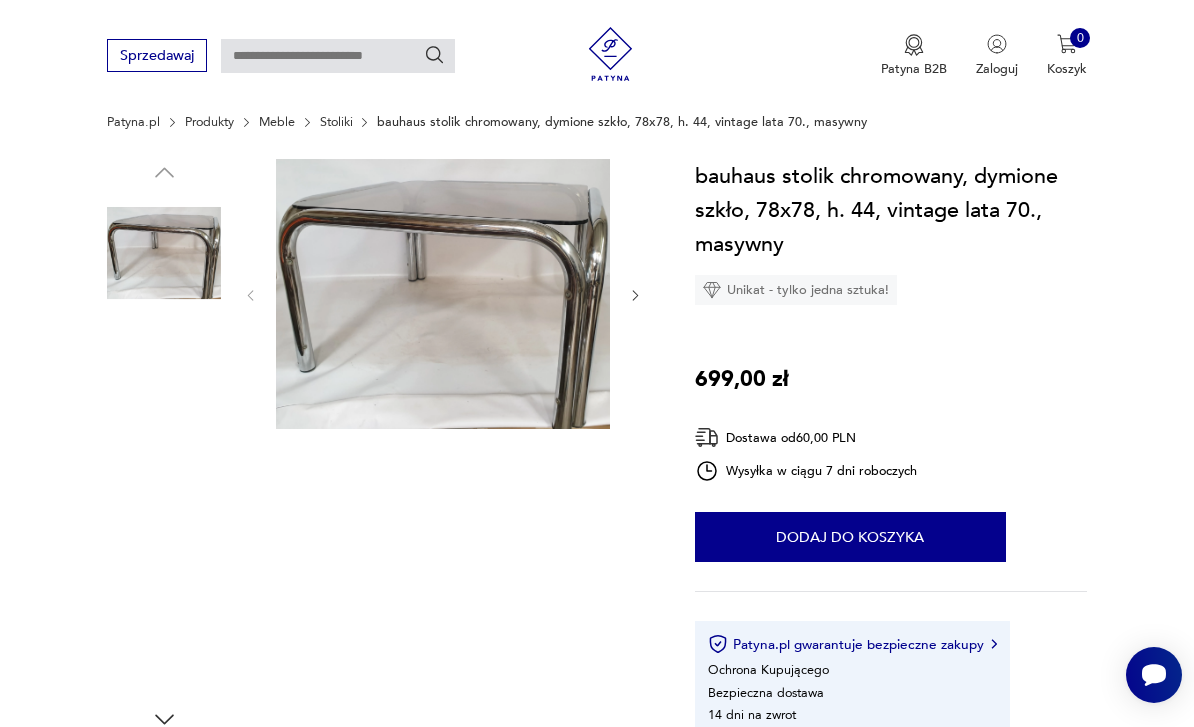 scroll, scrollTop: 217, scrollLeft: 0, axis: vertical 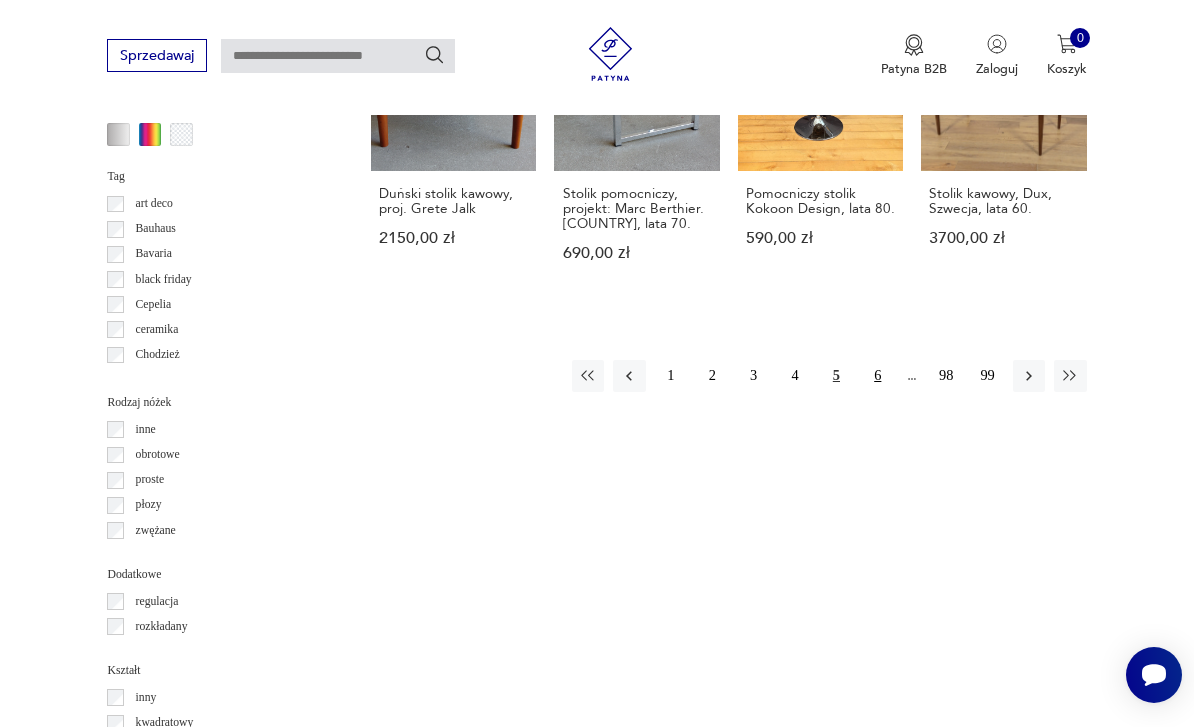 click on "6" at bounding box center [878, 376] 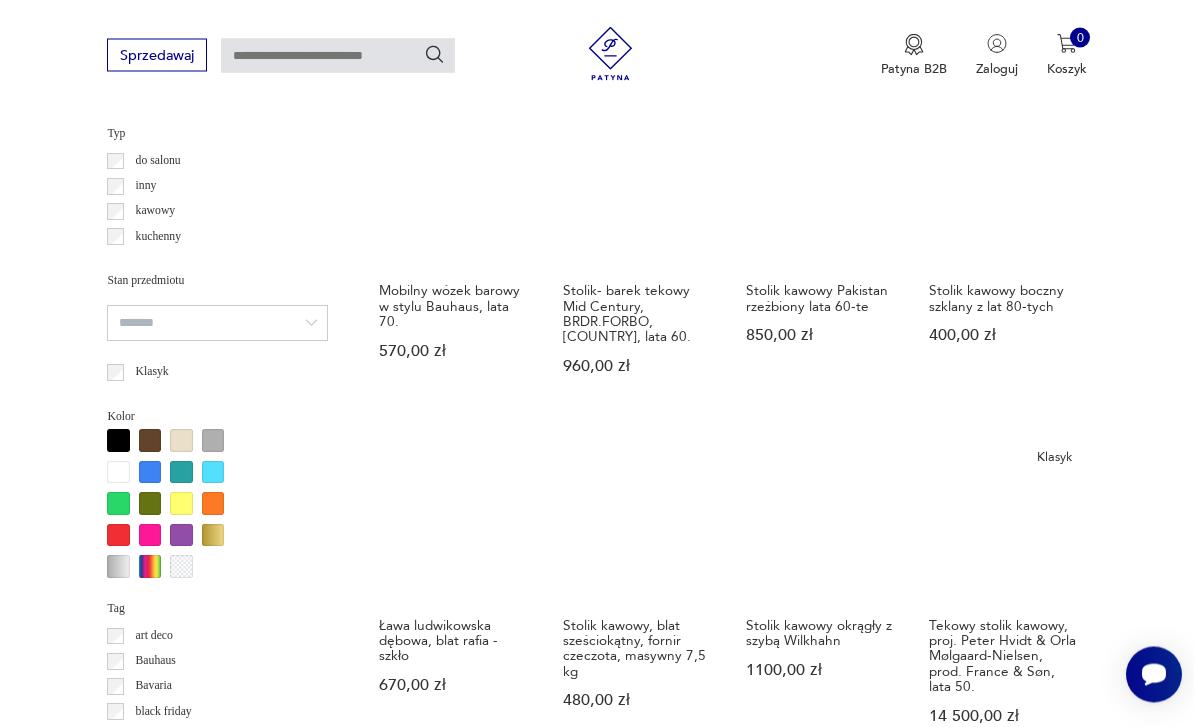 scroll, scrollTop: 1379, scrollLeft: 0, axis: vertical 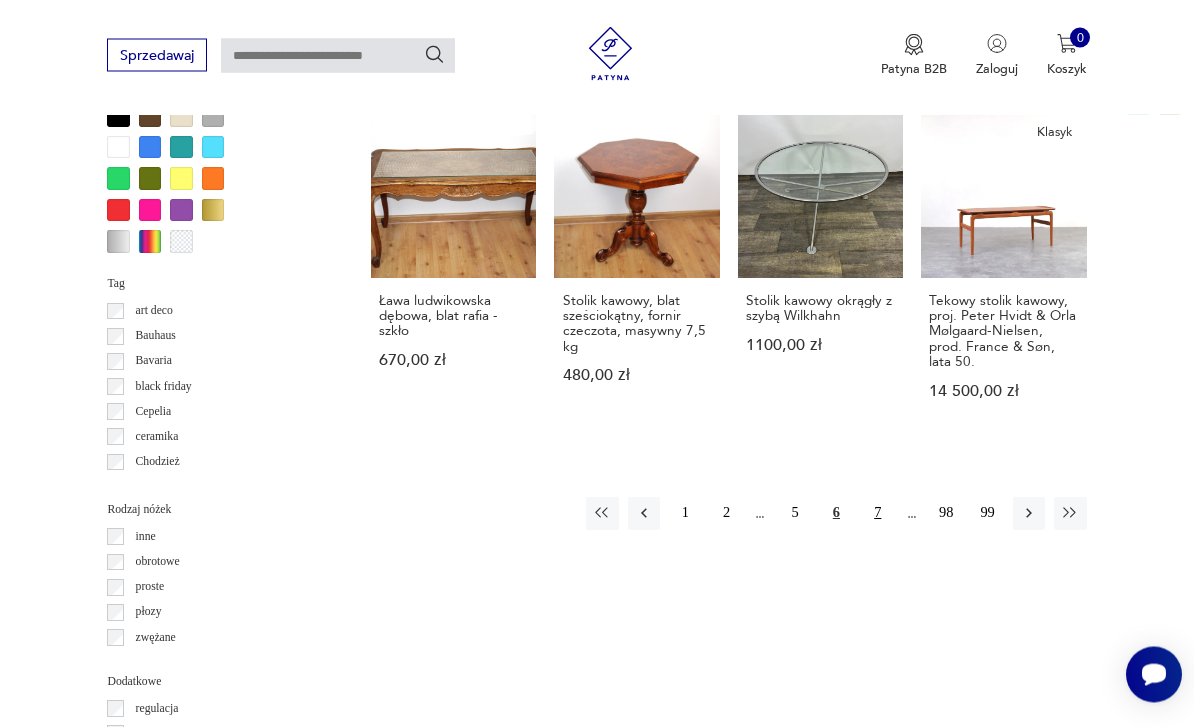 click on "7" at bounding box center [878, 514] 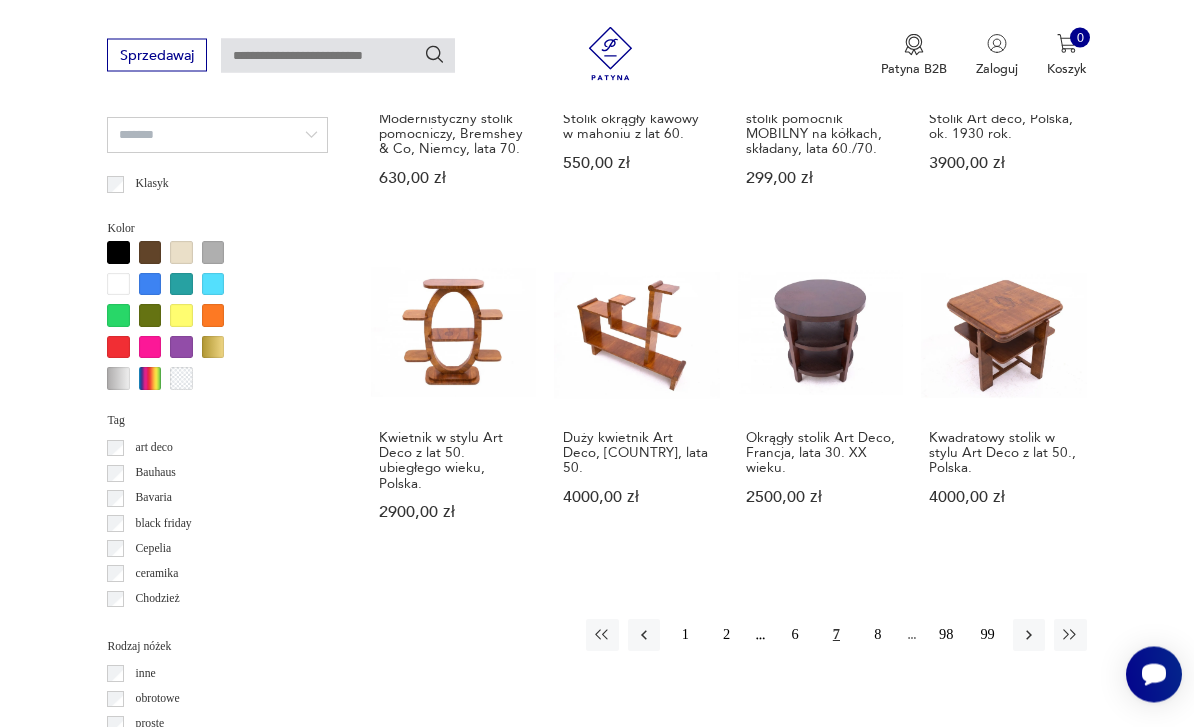 scroll, scrollTop: 1567, scrollLeft: 0, axis: vertical 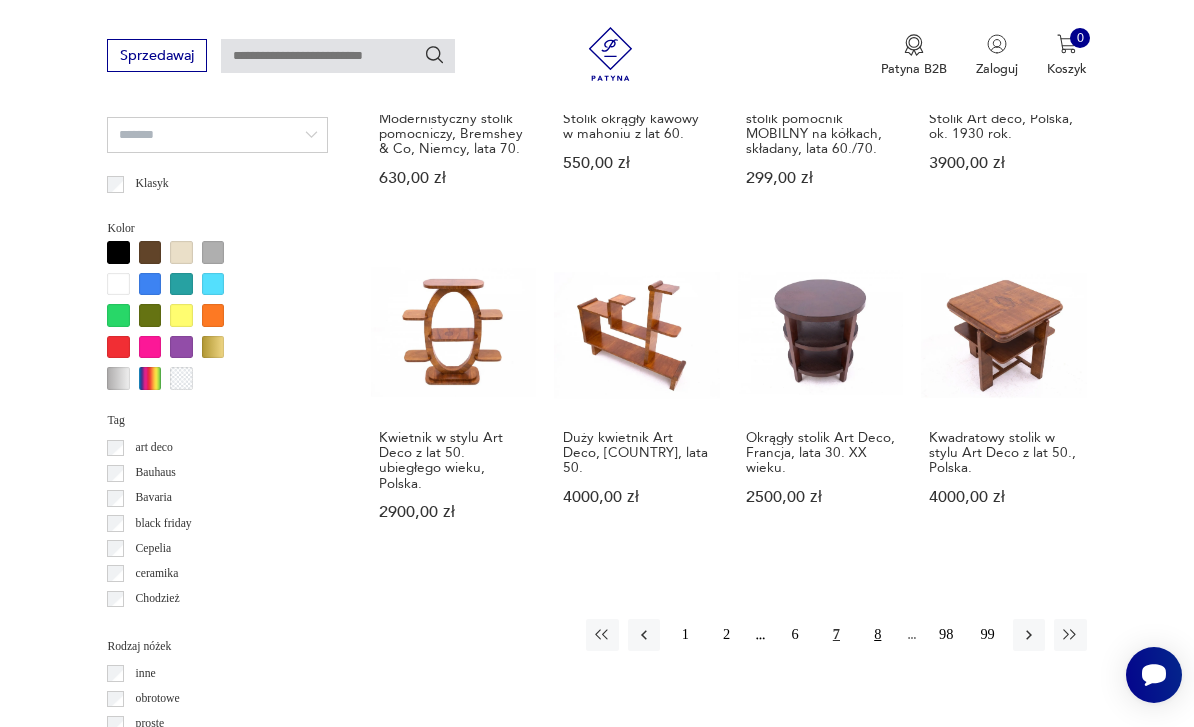 click on "8" at bounding box center [878, 635] 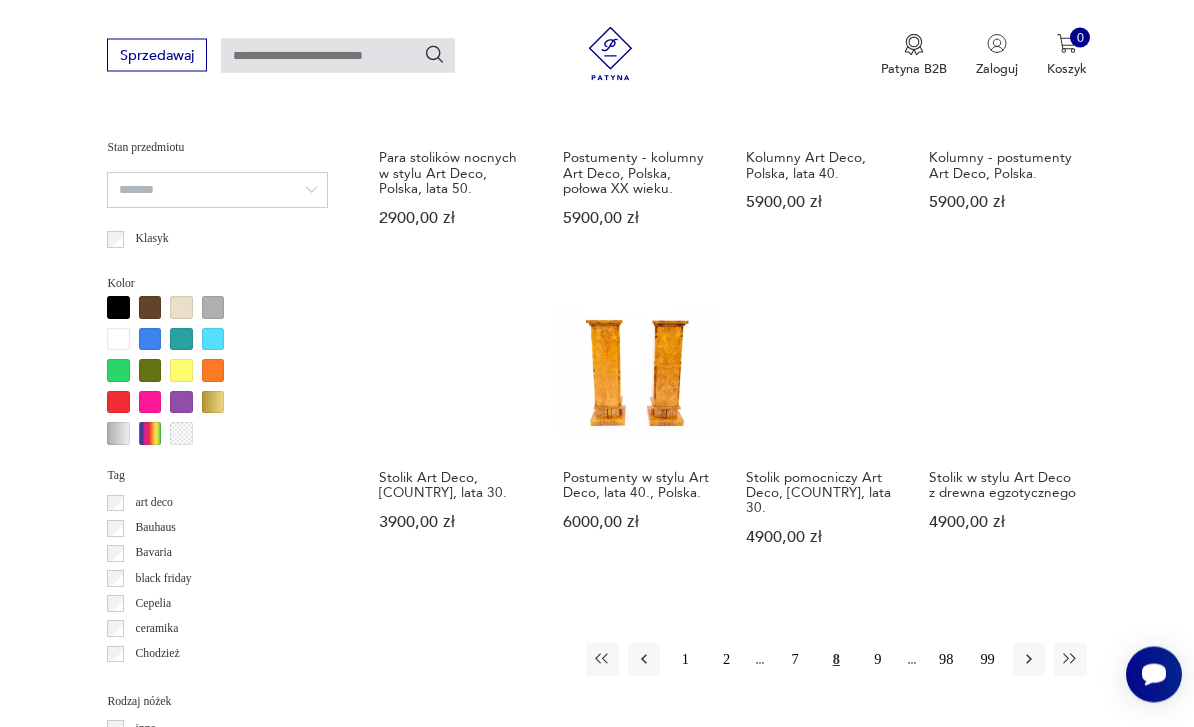 scroll, scrollTop: 1512, scrollLeft: 0, axis: vertical 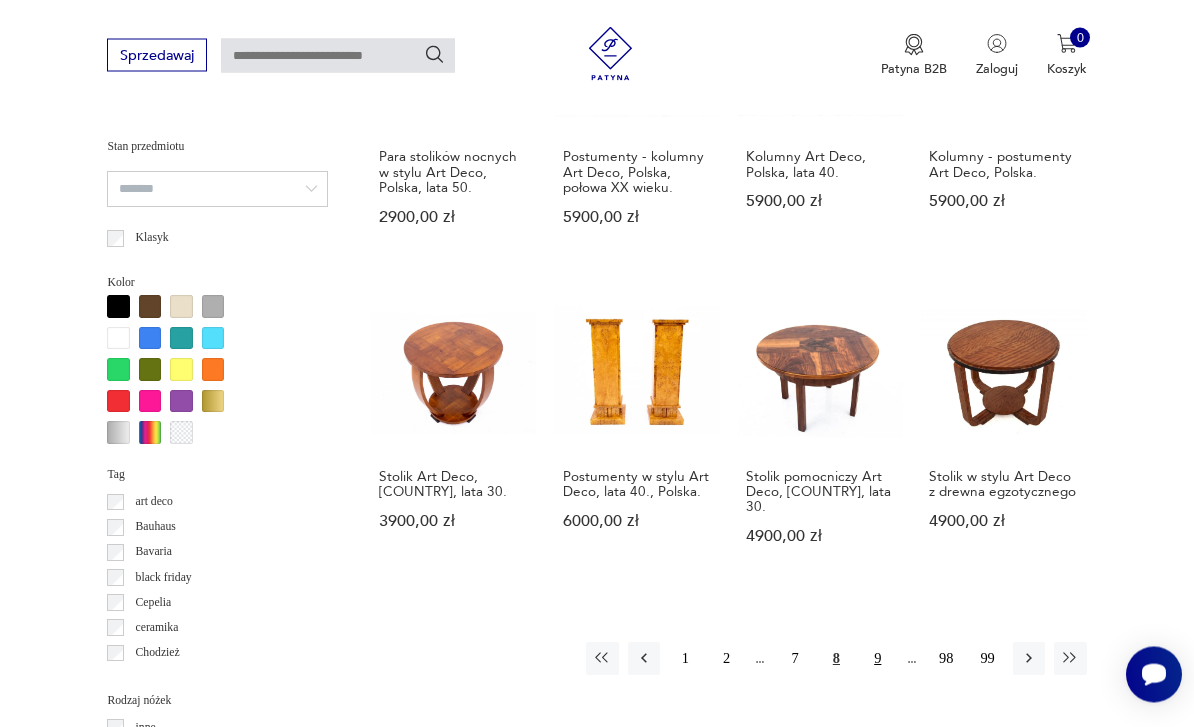 click on "9" at bounding box center (878, 659) 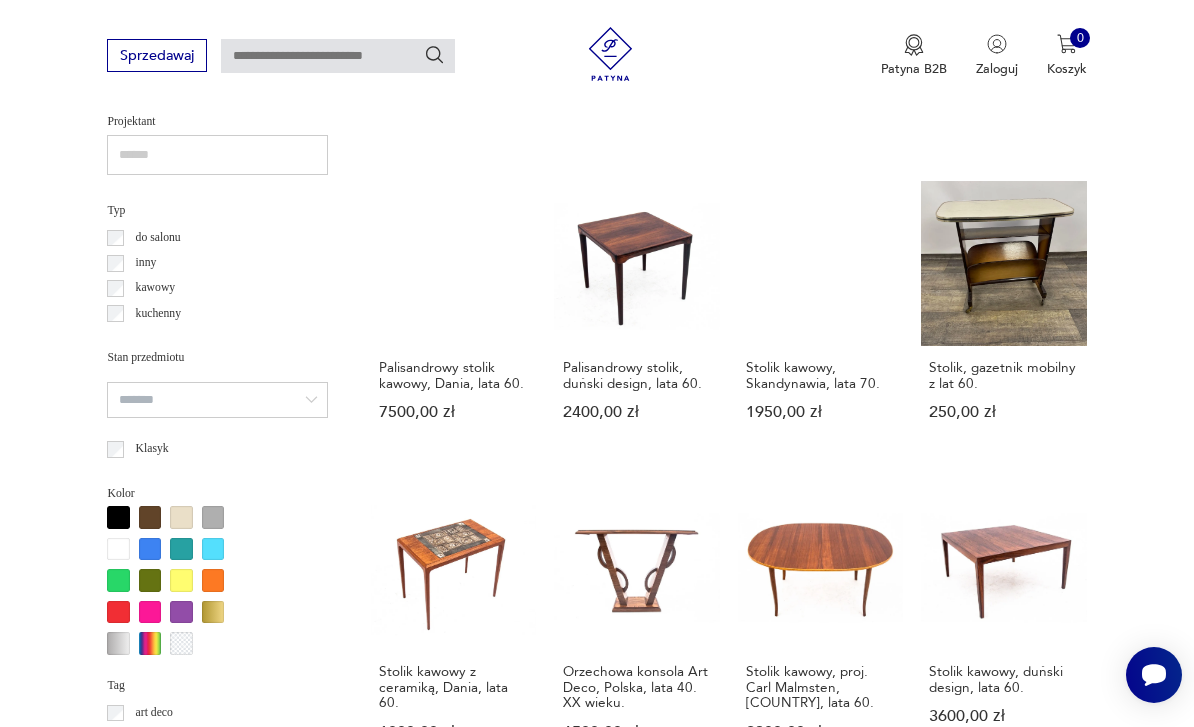 scroll, scrollTop: 1478, scrollLeft: 0, axis: vertical 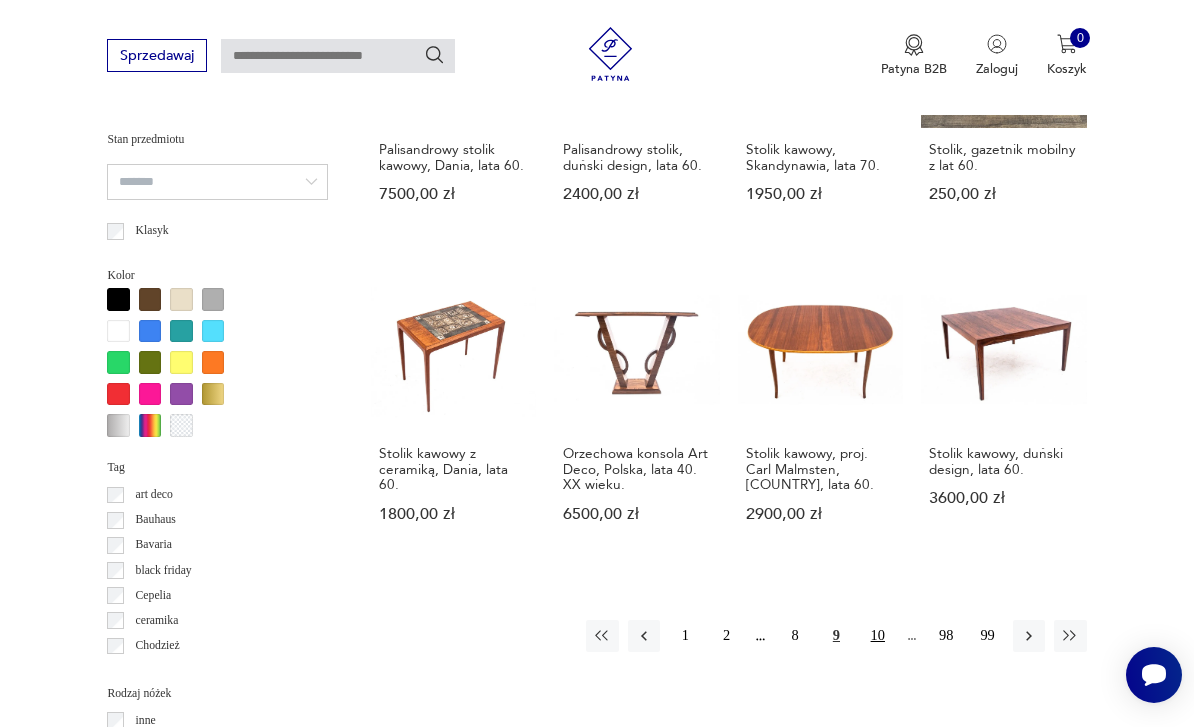 click on "10" at bounding box center (878, 636) 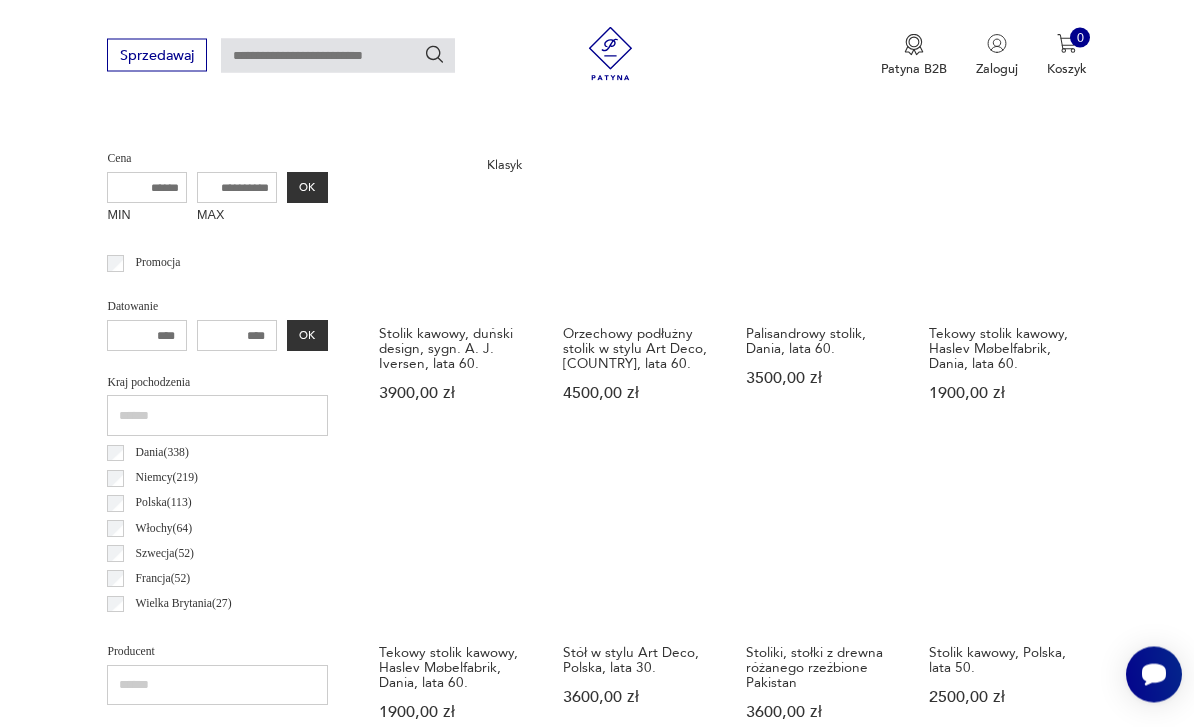 scroll, scrollTop: 764, scrollLeft: 0, axis: vertical 